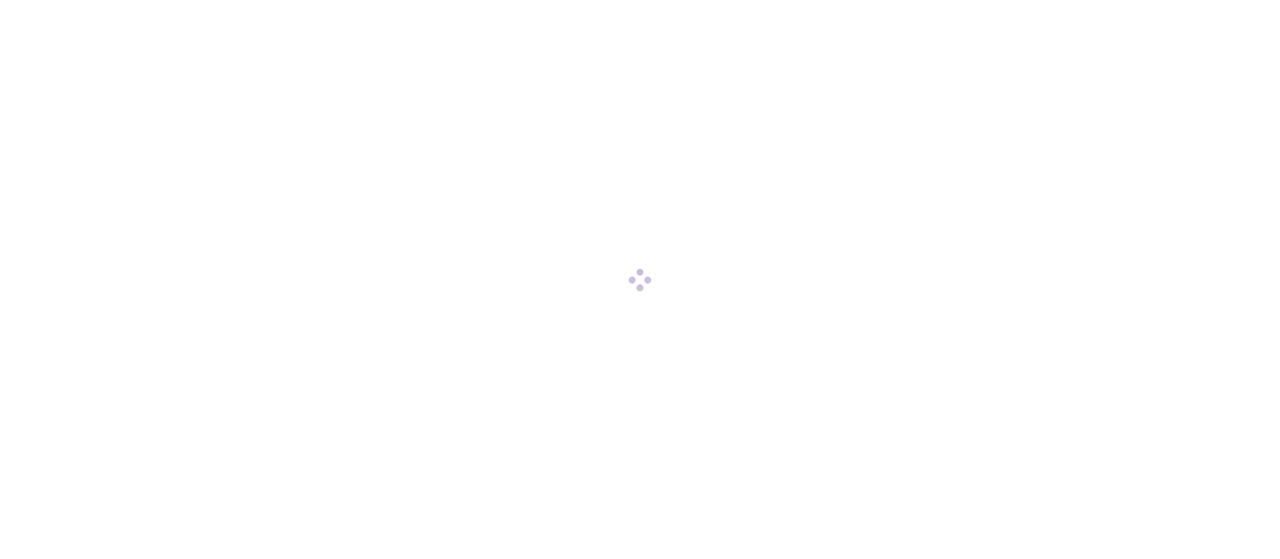 scroll, scrollTop: 0, scrollLeft: 0, axis: both 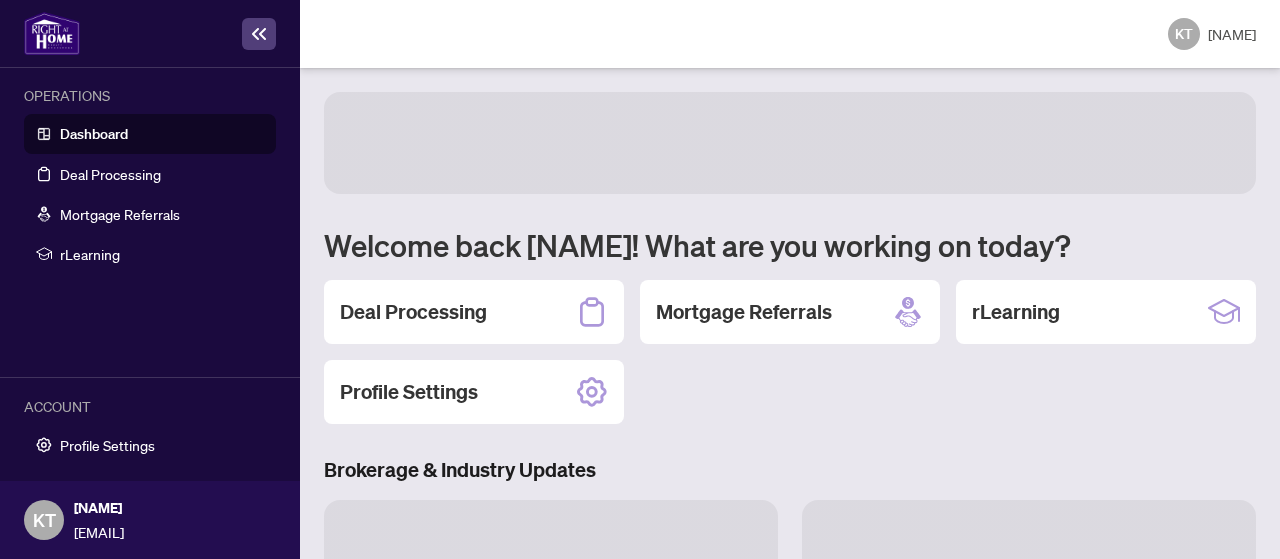 click on "Profile Settings" at bounding box center [474, 392] 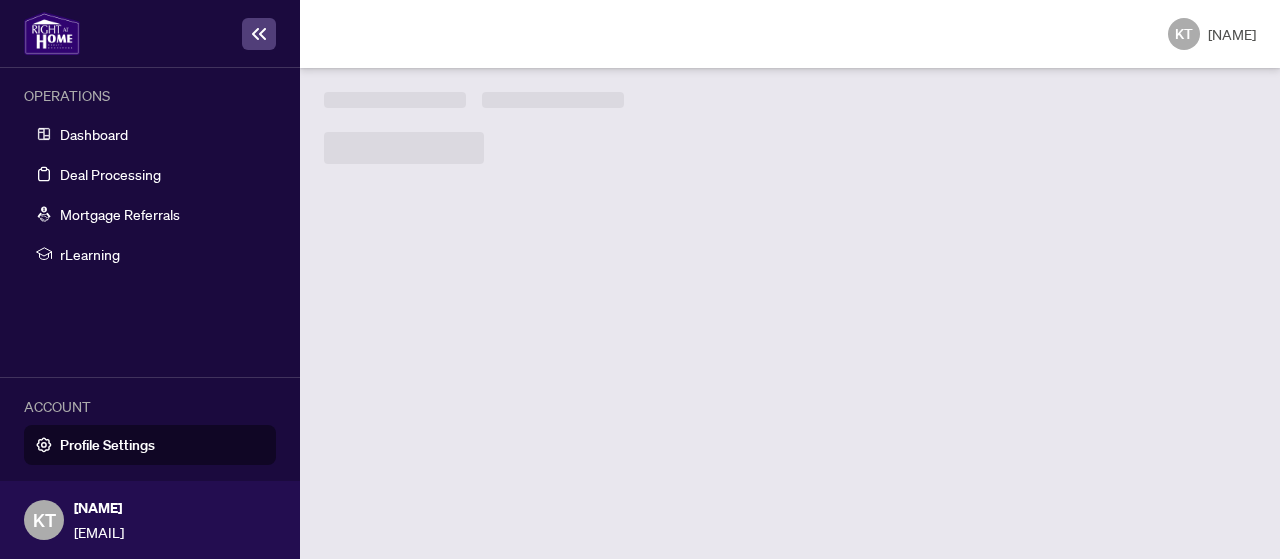 click on "Welcome back [NAME]! What are you working on today? Deal Processing Mortgage Referrals rLearning Profile Settings Brokerage & Industry Updates" at bounding box center [790, 313] 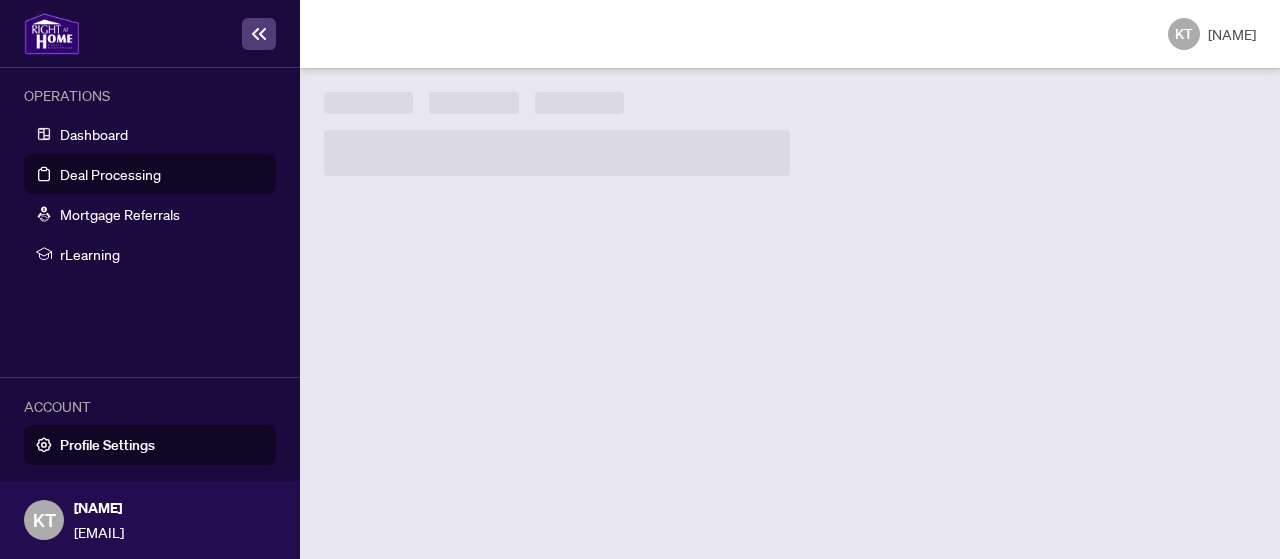 click on "Deal Processing" at bounding box center (110, 174) 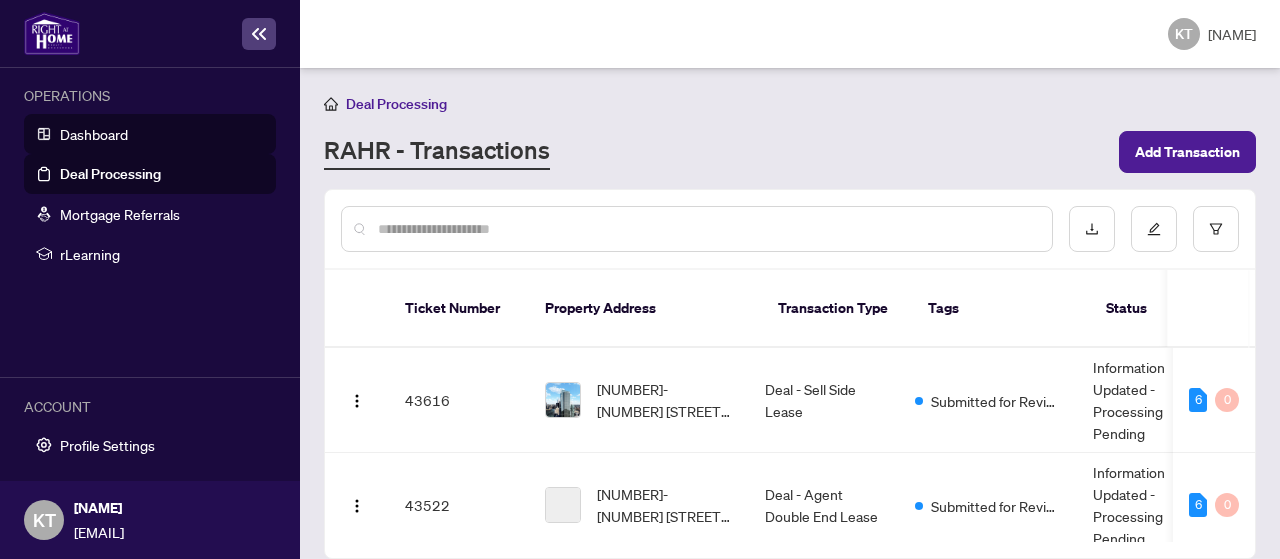 click on "Dashboard" at bounding box center (94, 134) 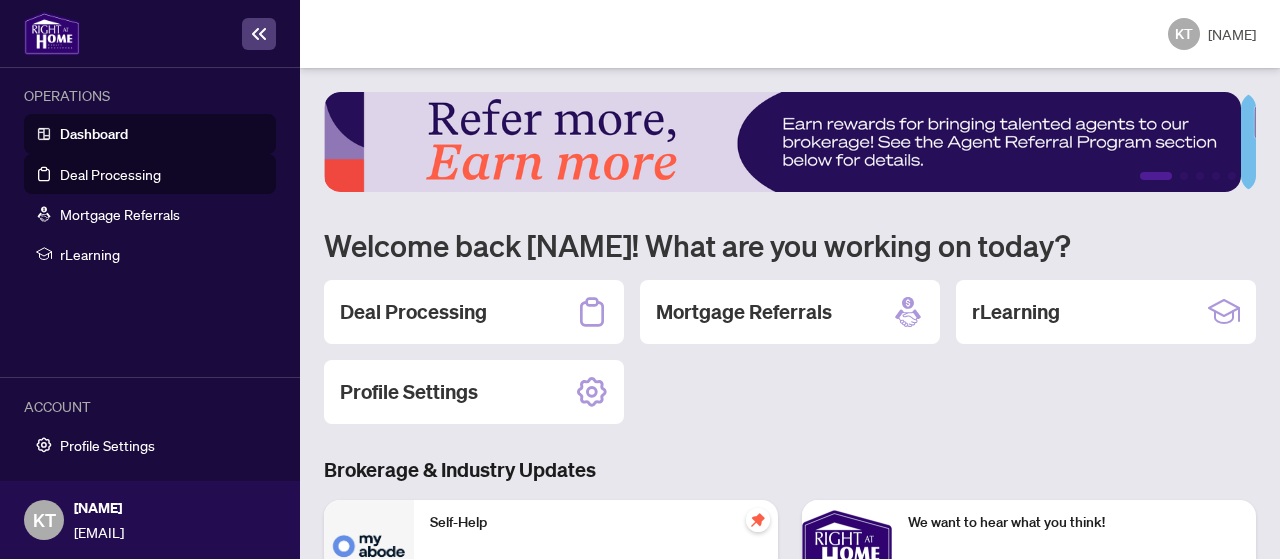 click on "Deal Processing" at bounding box center (110, 174) 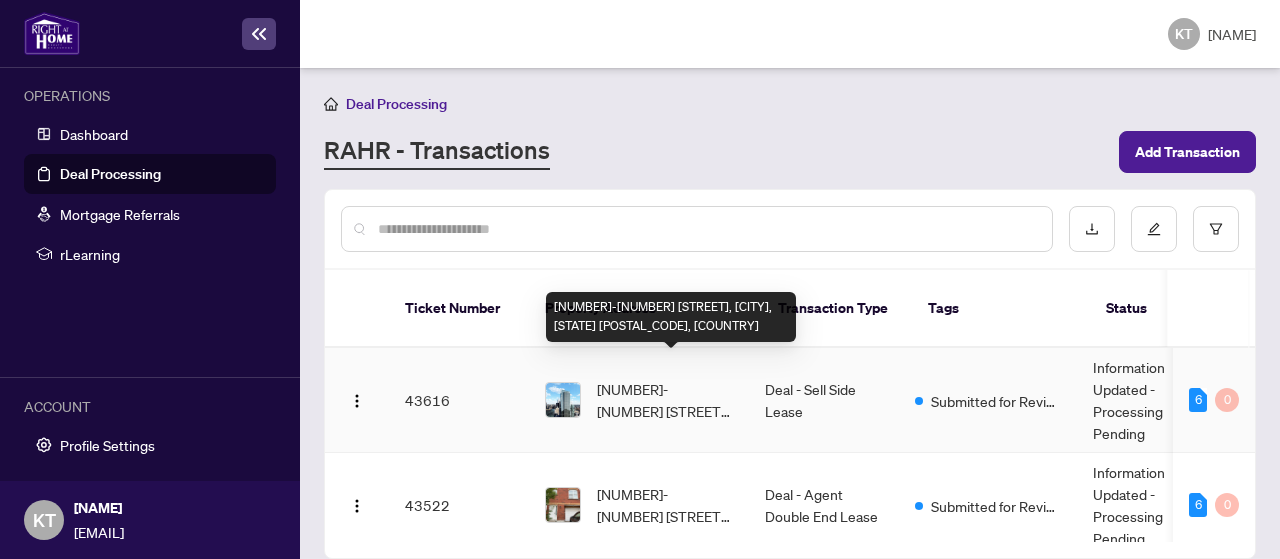 click on "[NUMBER]-[NUMBER] [STREET], [CITY], [STATE] [POSTAL_CODE], [COUNTRY]" at bounding box center (665, 400) 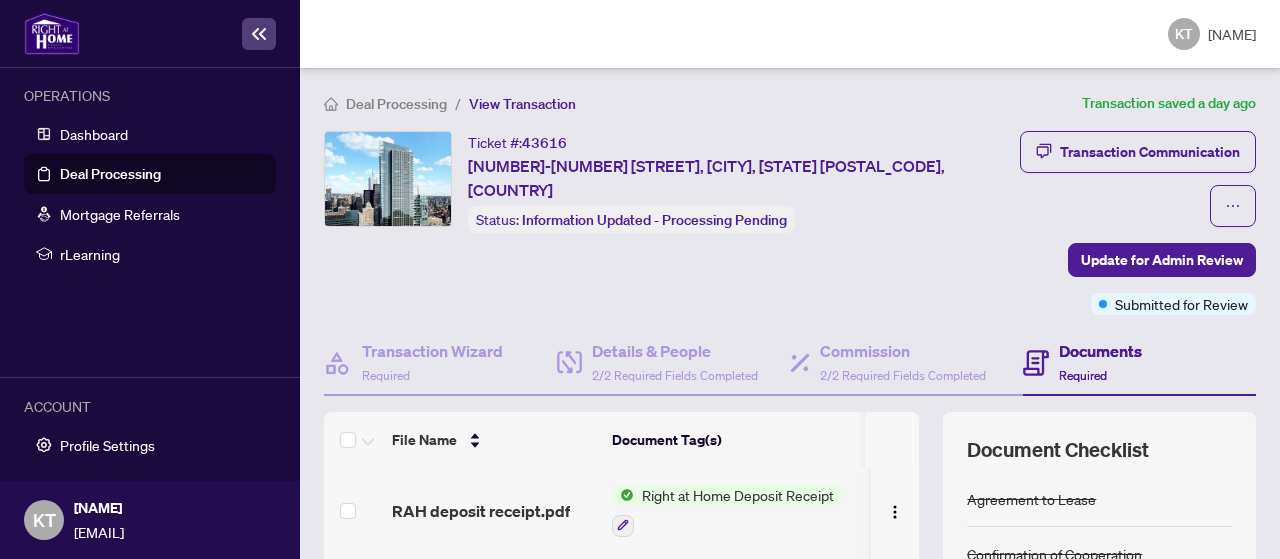 click on "Right at Home Deposit Receipt" at bounding box center [738, 495] 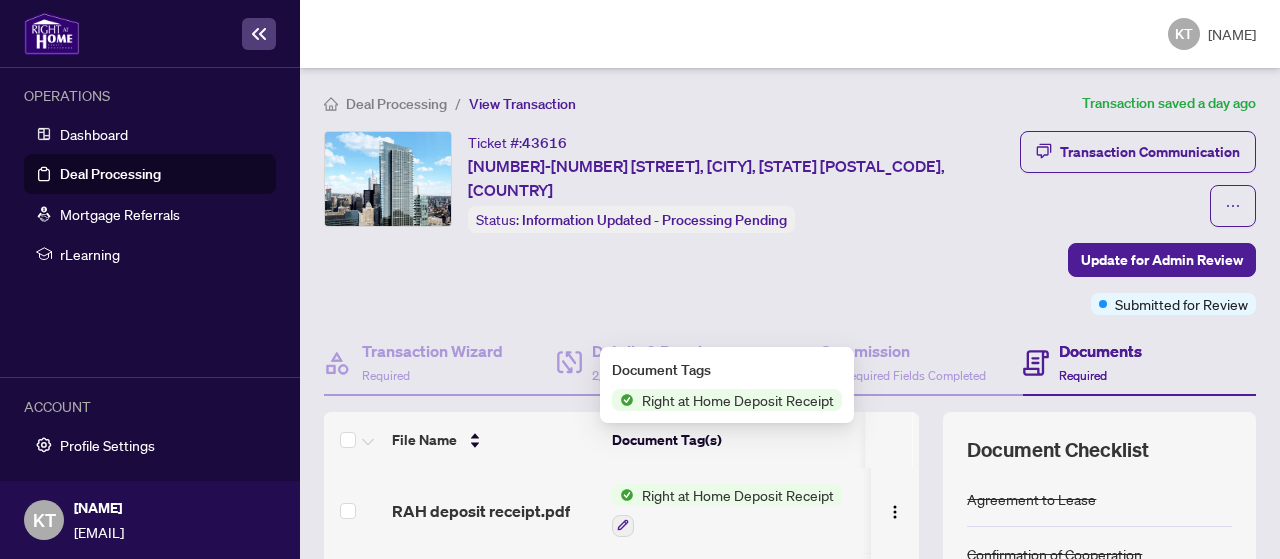 click on "Right at Home Deposit Receipt" at bounding box center [738, 400] 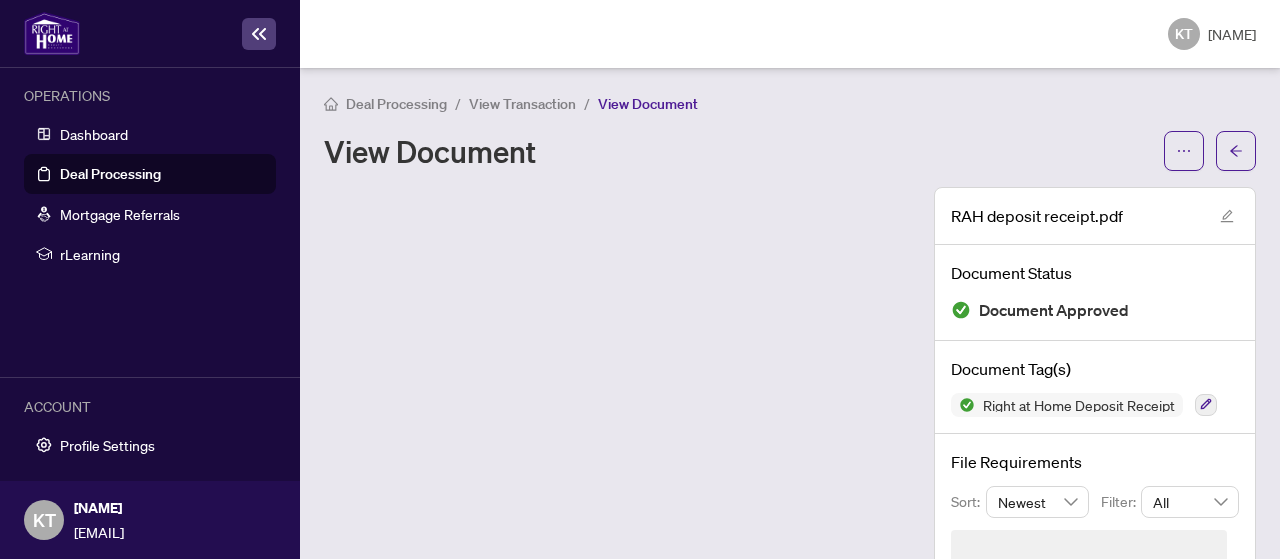 click at bounding box center (621, 421) 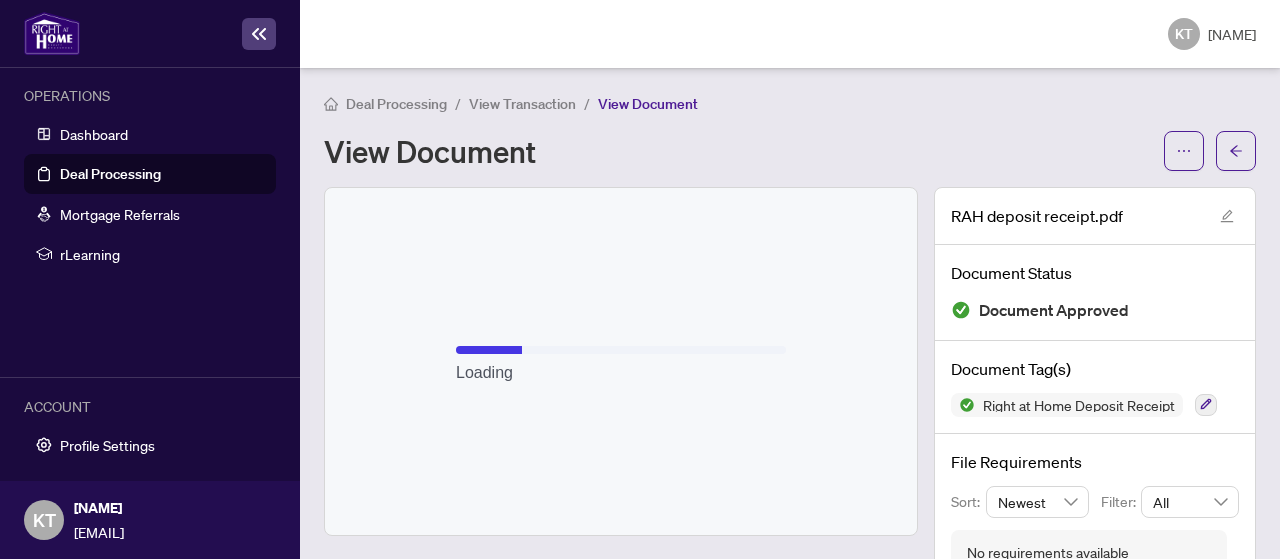click on "Loading" at bounding box center [621, 361] 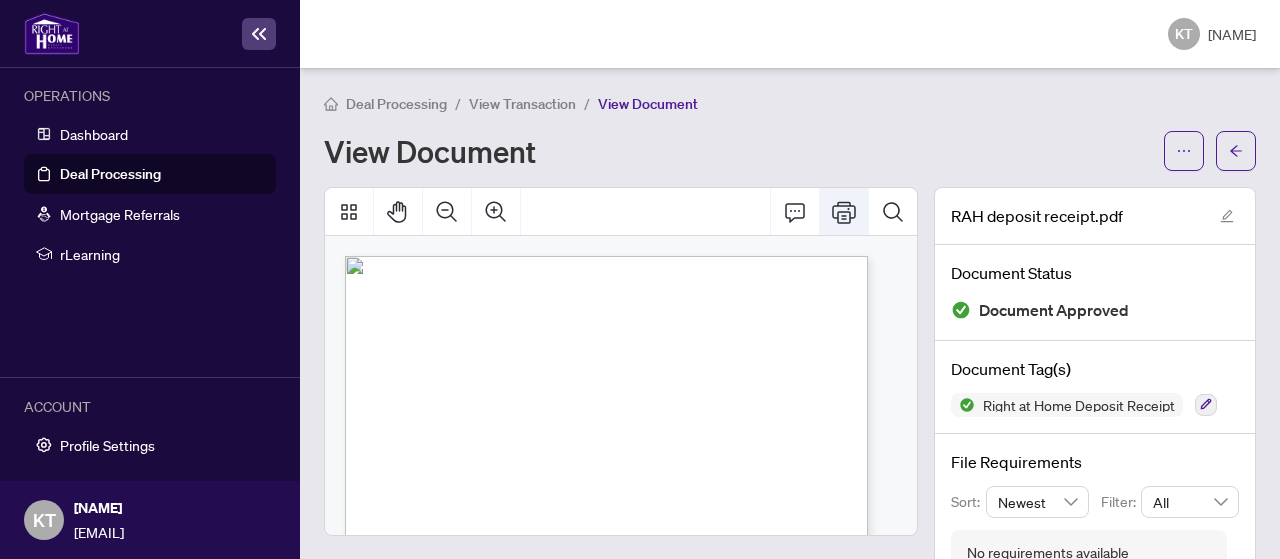 click 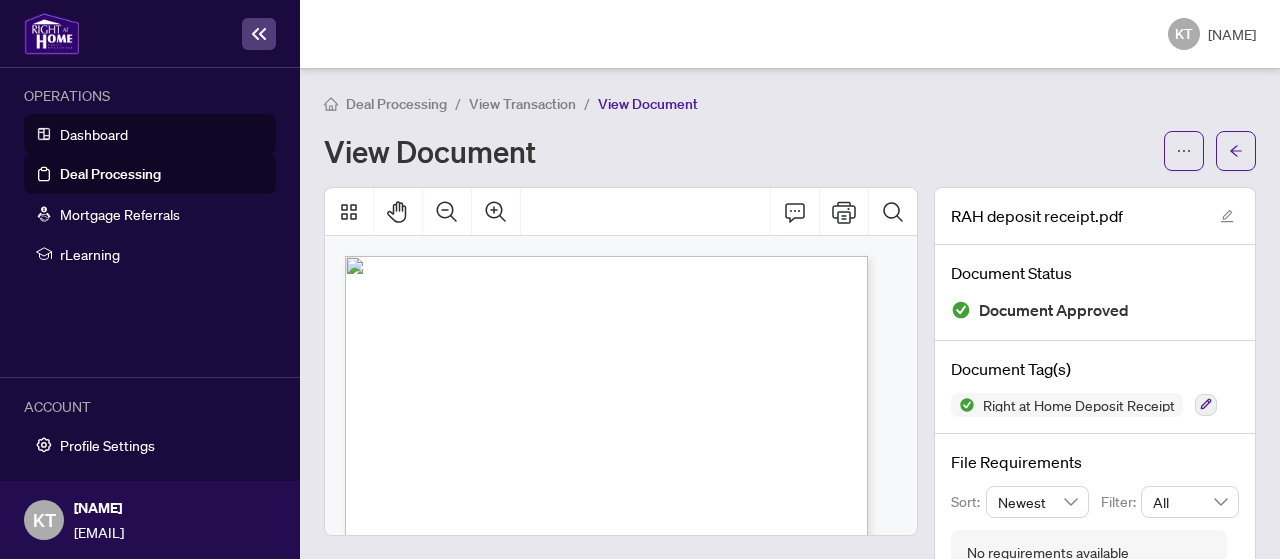 click on "Dashboard" at bounding box center (94, 134) 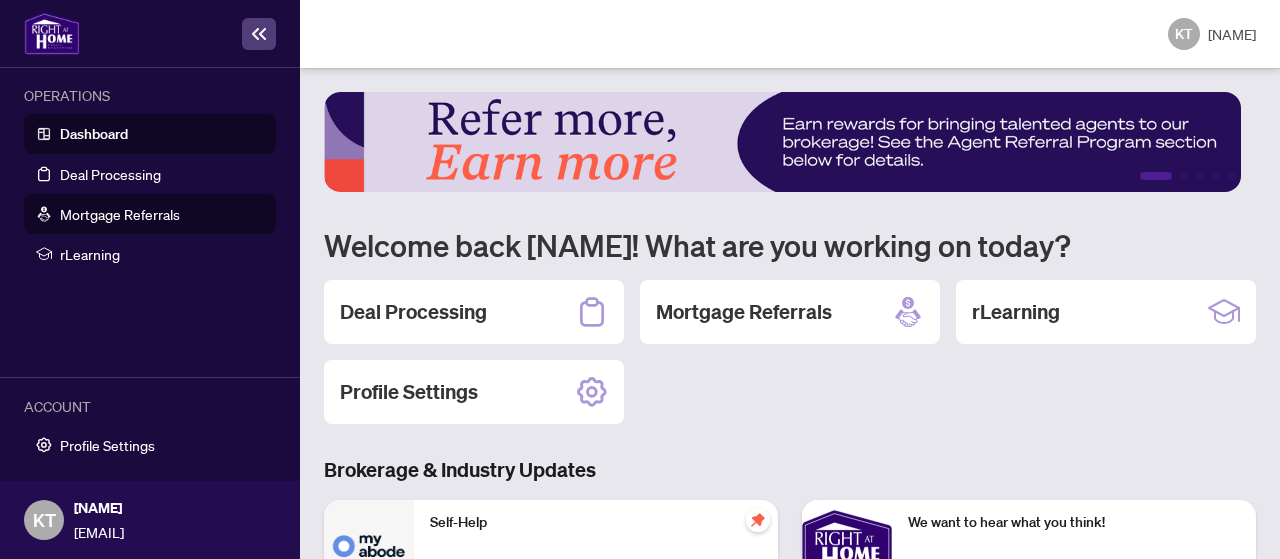click on "Mortgage Referrals" at bounding box center [120, 214] 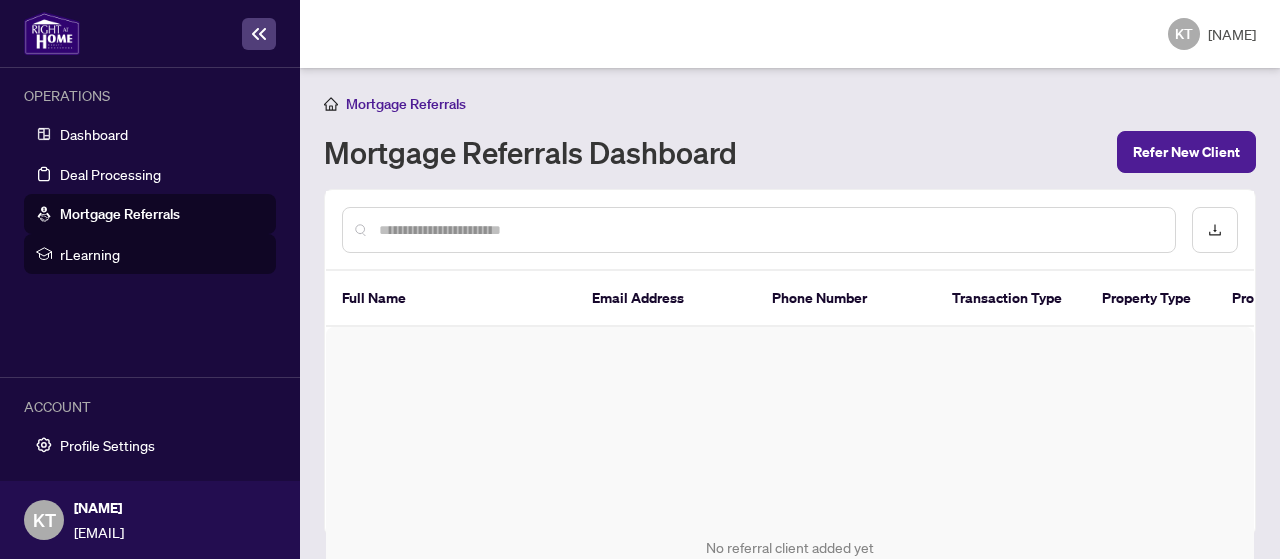 click on "rLearning" at bounding box center (162, 254) 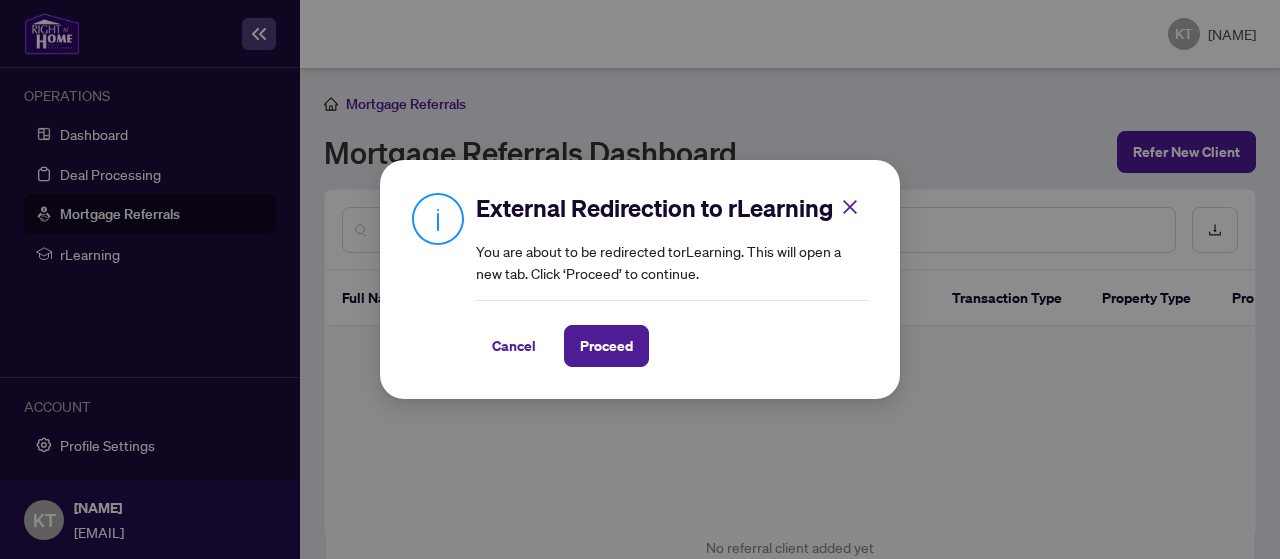click on "External Redirection to rLearning You are about to be redirected to  rLearning . This will open a new tab. Click ‘Proceed’ to continue. Cancel Proceed Cancel OK" at bounding box center [640, 279] 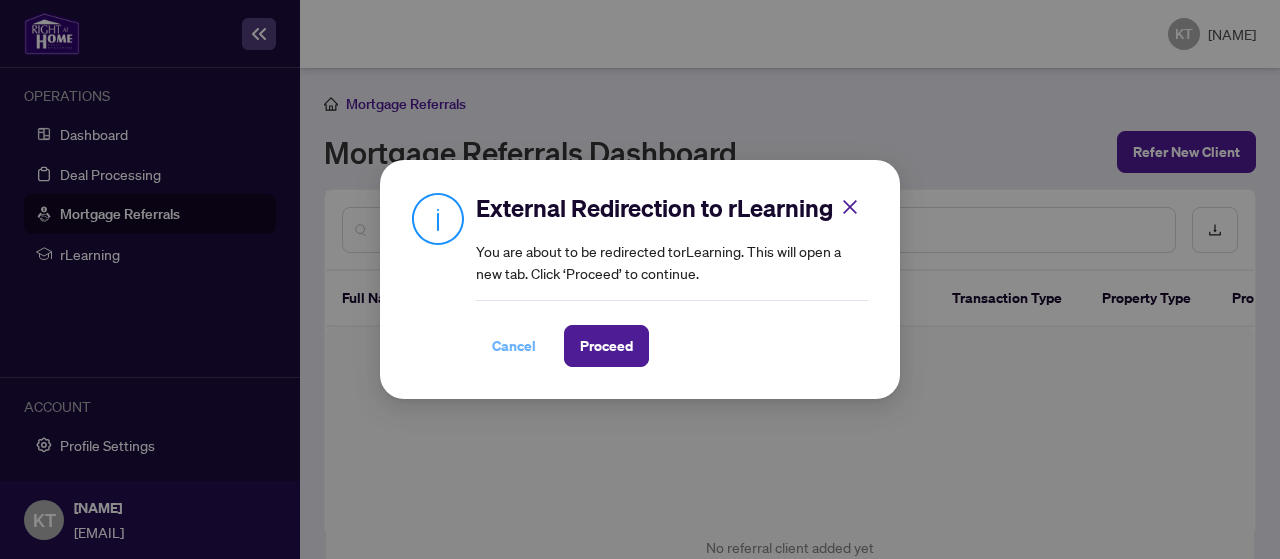 click on "Cancel" at bounding box center (514, 346) 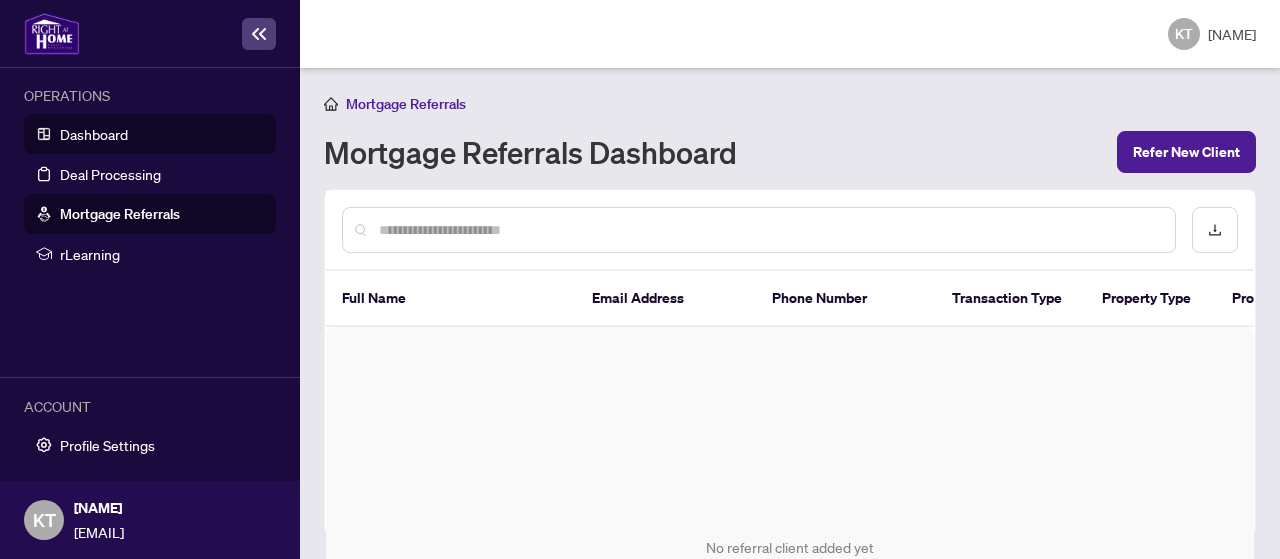 click on "Dashboard" at bounding box center [94, 134] 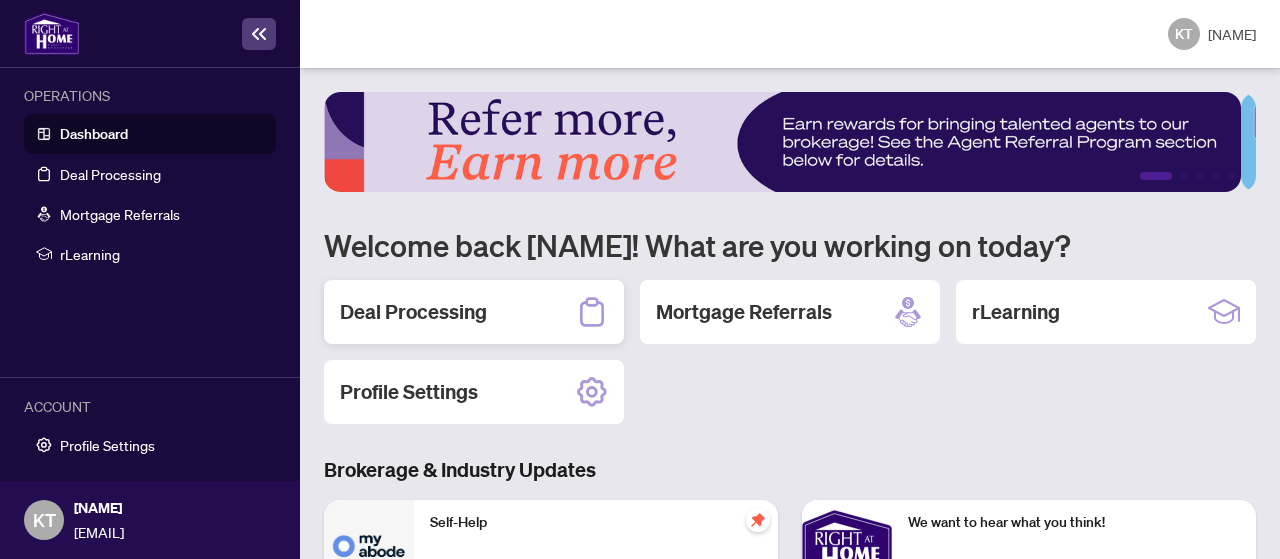 click on "Deal Processing" at bounding box center (413, 312) 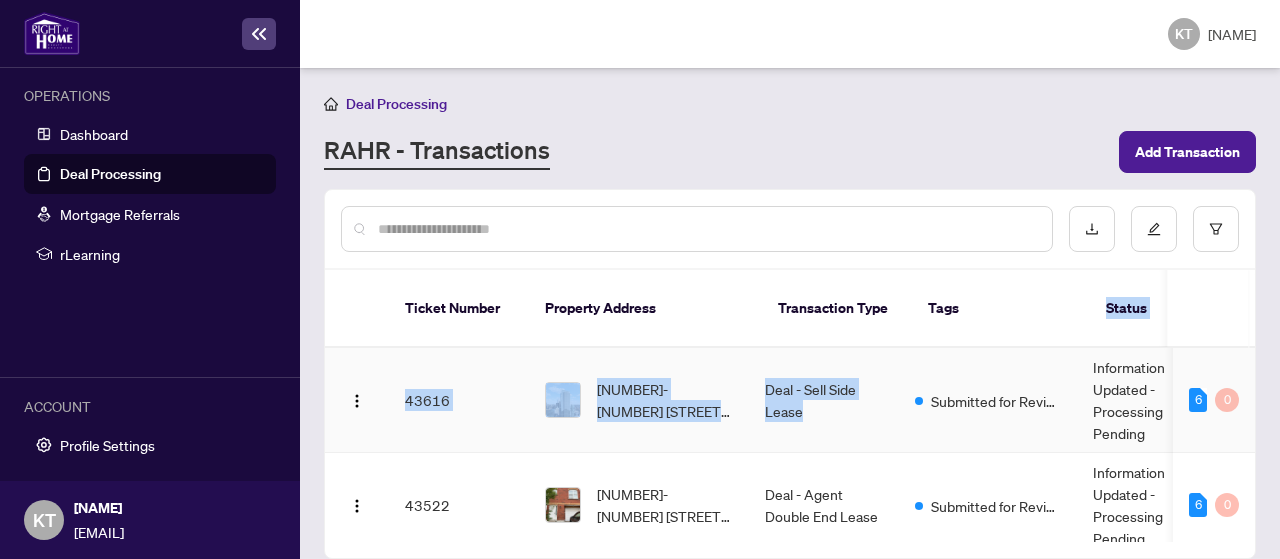 drag, startPoint x: 993, startPoint y: 307, endPoint x: 1002, endPoint y: 363, distance: 56.718605 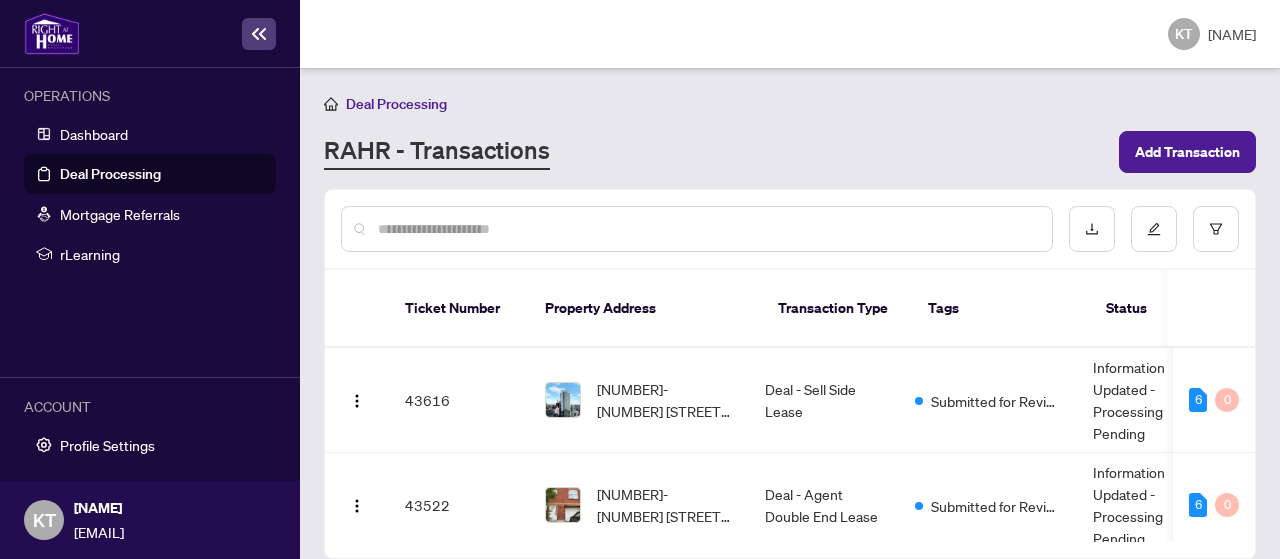 click on "Ticket Number Property Address Transaction Type Tags Status Project Name MLS # Trade Number Last Updated By Last Modified Date Created By Created Date                             [NUMBER] [NUMBER]-[NUMBER] [STREET], [CITY], [STATE], [COUNTRY] Deal - Sell Side Lease Submitted for Review Information Updated - Processing Pending - [ID] - [NAME] [DATE] [NAME] [DATE] 6 0 [NUMBER] [NUMBER]-[NUMBER] [STREET], [CITY], [STATE], [COUNTRY] Deal - Agent Double End Lease Submitted for Review Information Updated - Processing Pending - [ID] - [NAME] [DATE] [NAME] [DATE] 6 0 [NUMBER] [NUMBER]-[NUMBER] [STREET], [CITY], [STATE], [COUNTRY] Listing - Lease 3 Tags Information Updated - Processing Pending - [ID] - [NAME] [DATE] [NAME] [DATE] 1 0 [NUMBER] [NUMBER]-[NUMBER] [STREET], [CITY], [STATE], [COUNTRY] Listing - Lease 2 Tags - [ID] - Mississauga Administrator 0 0 [NUMBER]" at bounding box center (790, 374) 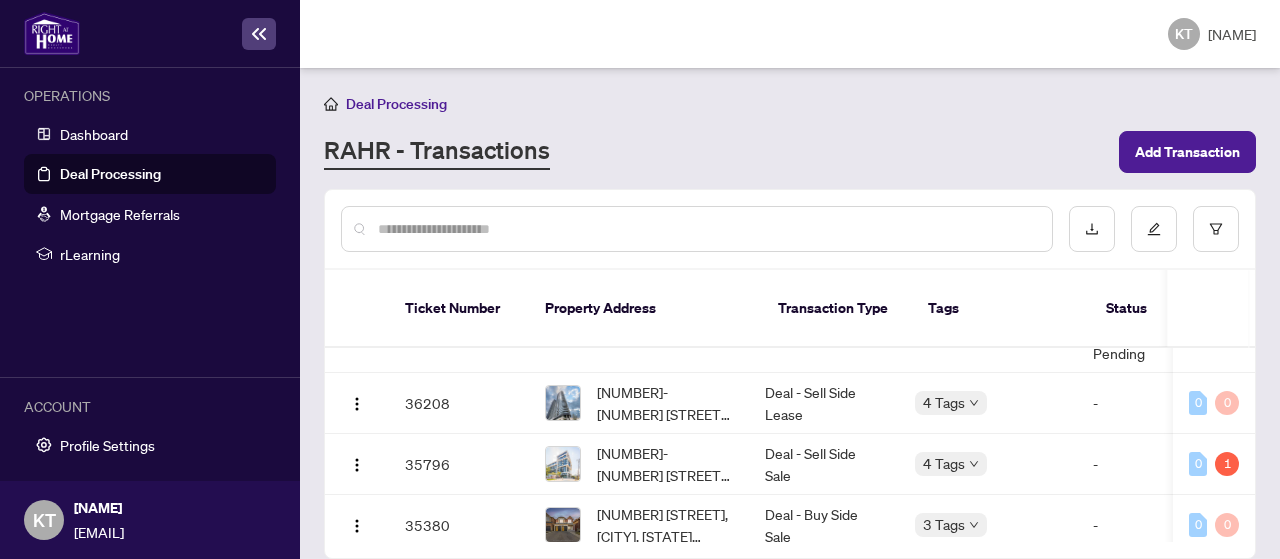 scroll, scrollTop: 726, scrollLeft: 0, axis: vertical 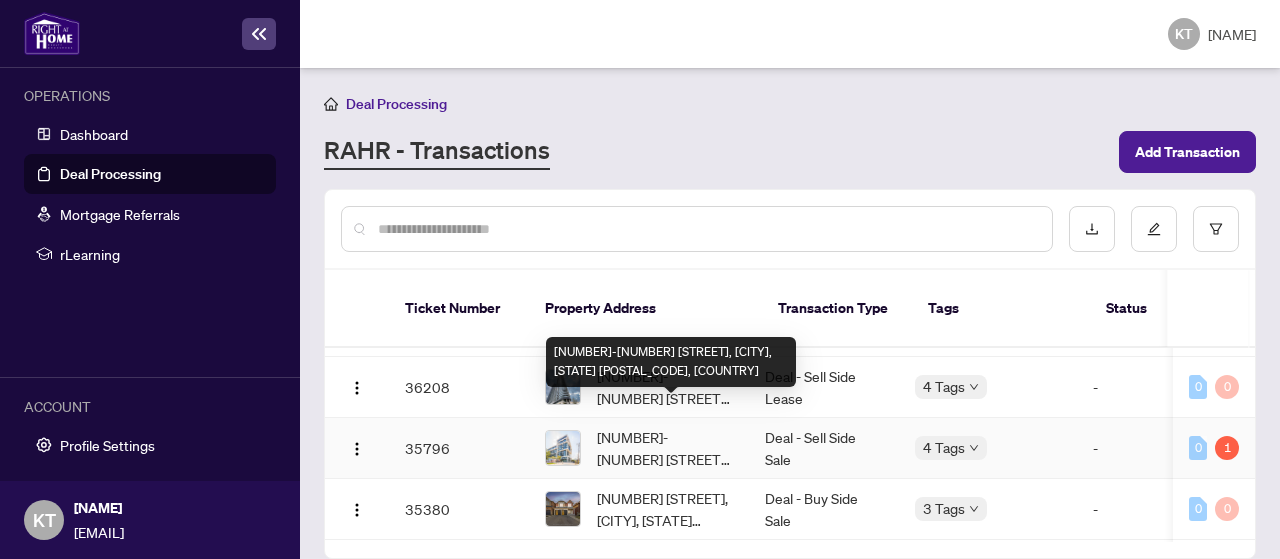 click on "[NUMBER]-[NUMBER] [STREET], [CITY], [STATE] [POSTAL_CODE], [COUNTRY]" at bounding box center (665, 448) 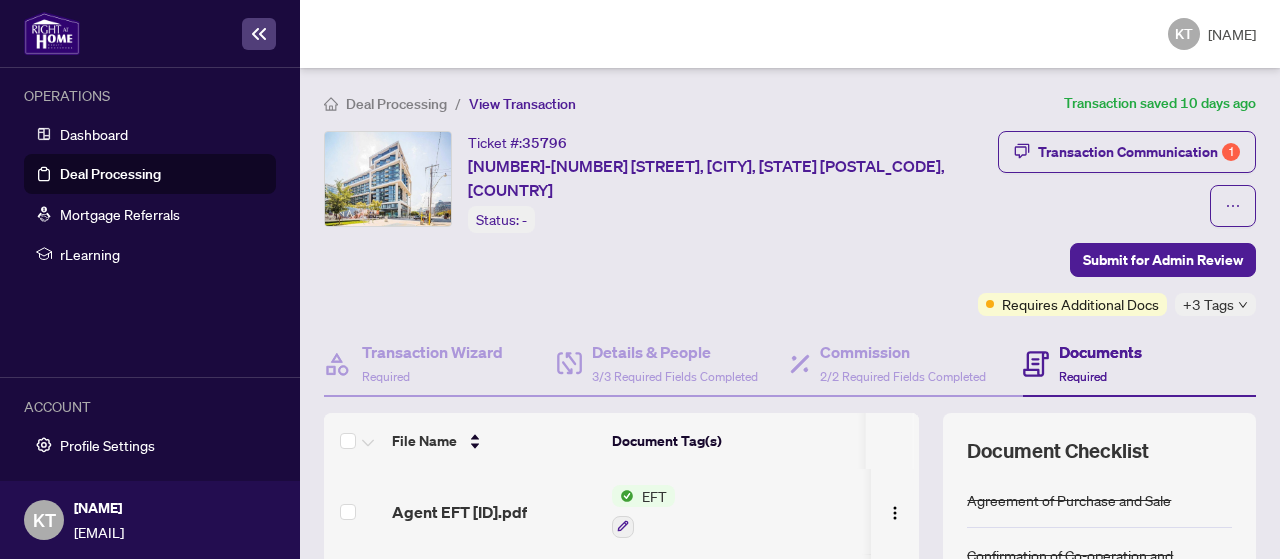 click at bounding box center [623, 496] 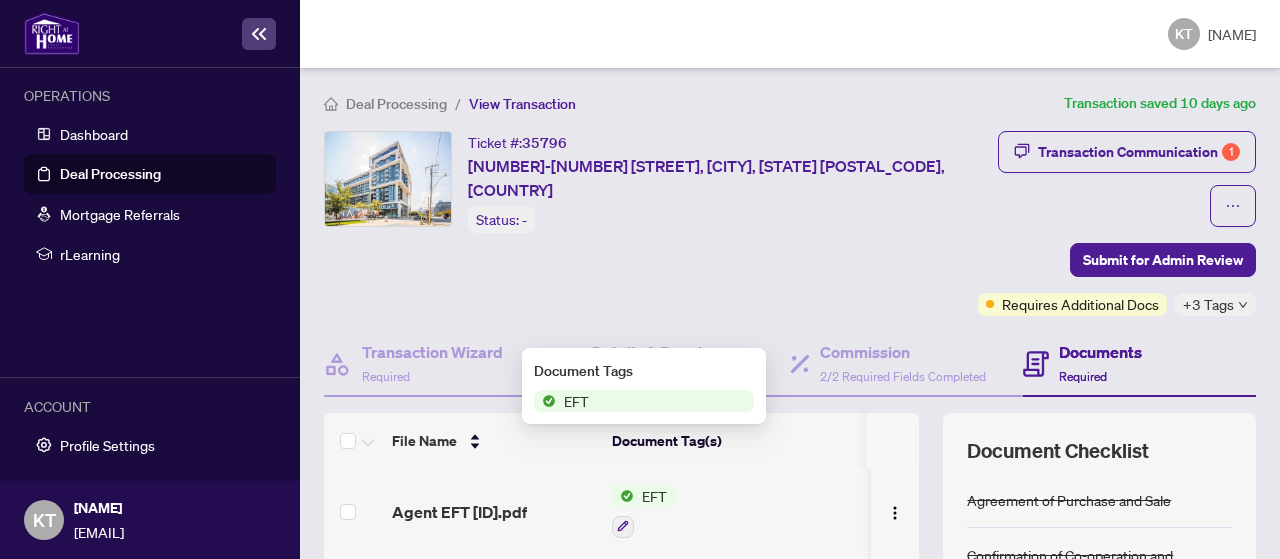 click on "EFT" at bounding box center (644, 401) 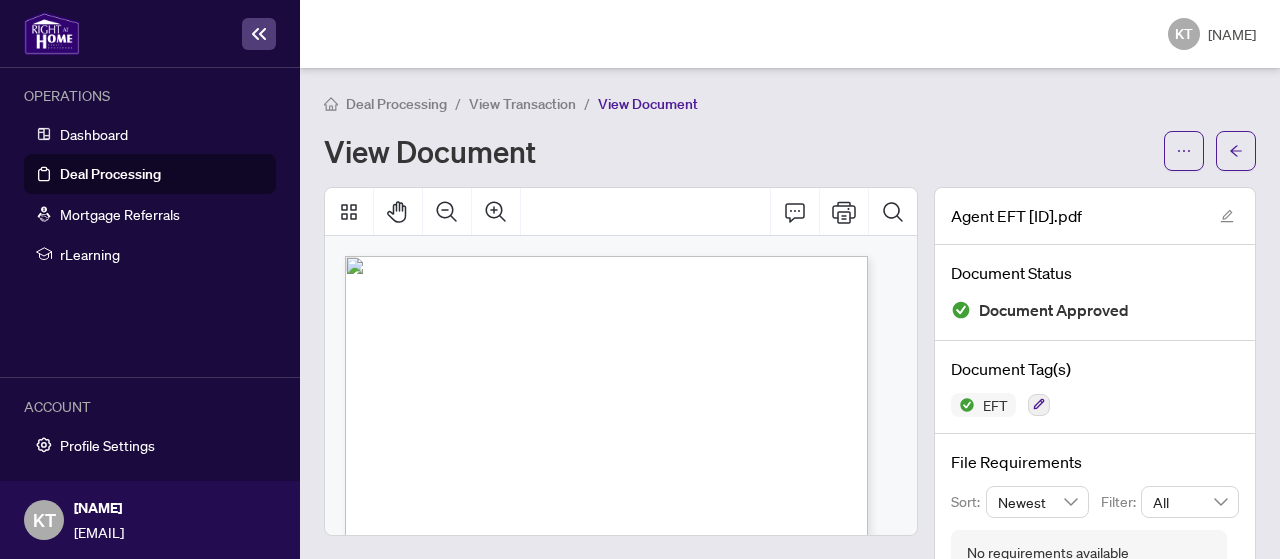 drag, startPoint x: 769, startPoint y: 397, endPoint x: 760, endPoint y: 353, distance: 44.911022 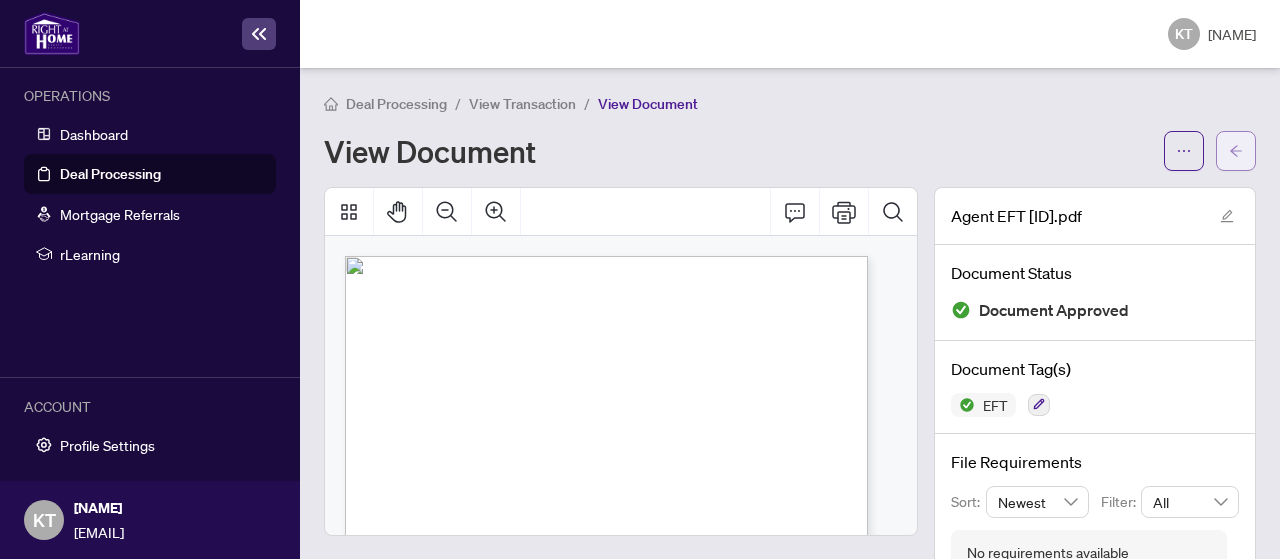 click 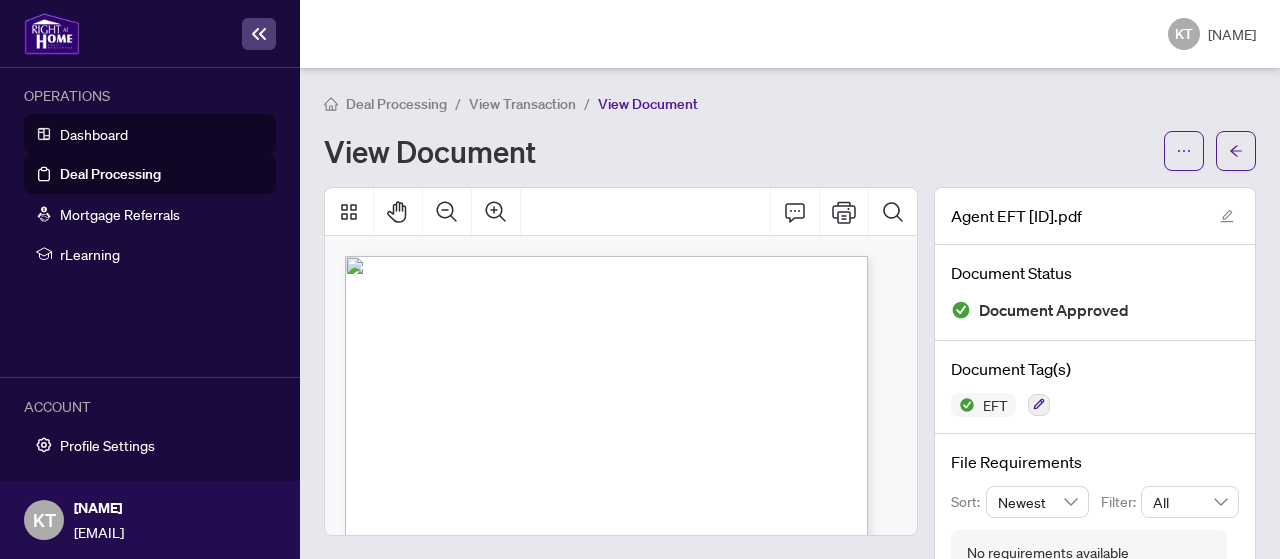 click on "Dashboard" at bounding box center [94, 134] 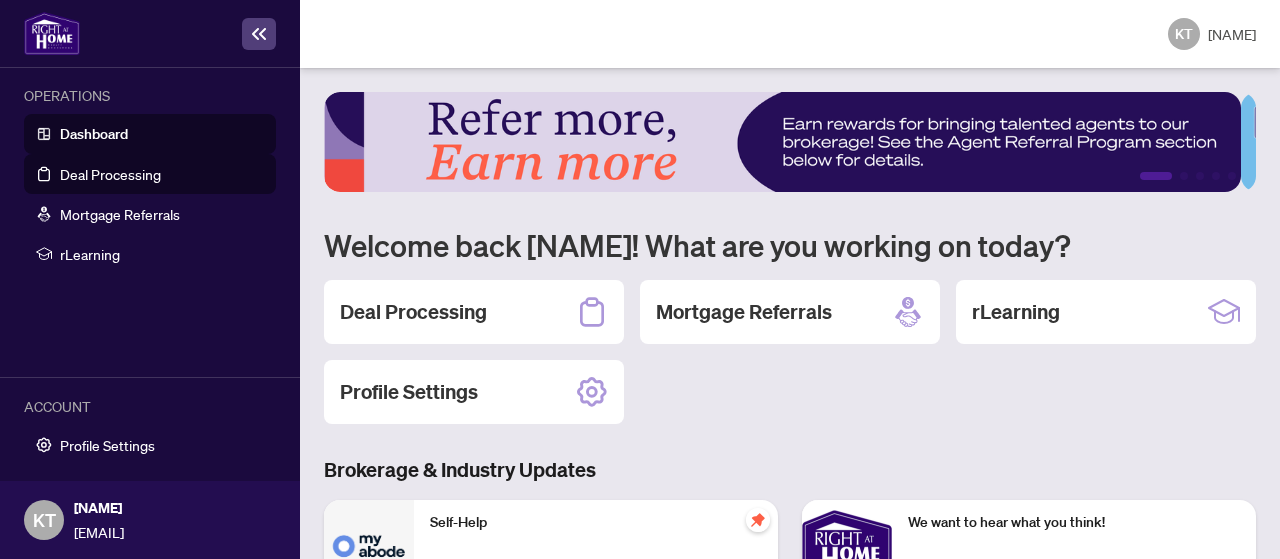 click on "Deal Processing" at bounding box center (110, 174) 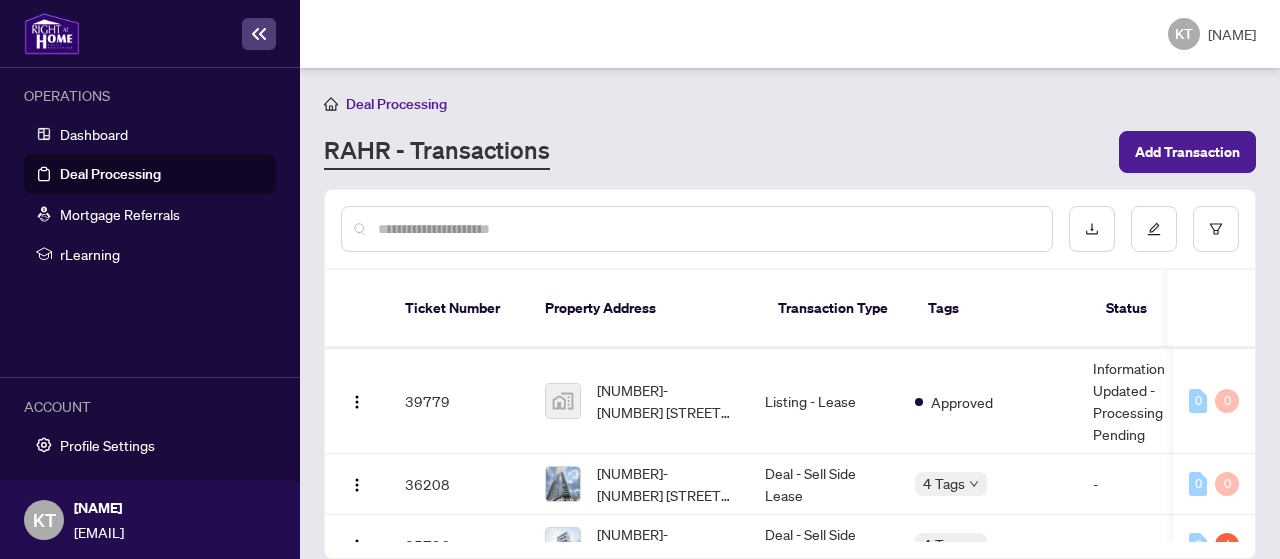 scroll, scrollTop: 749, scrollLeft: 0, axis: vertical 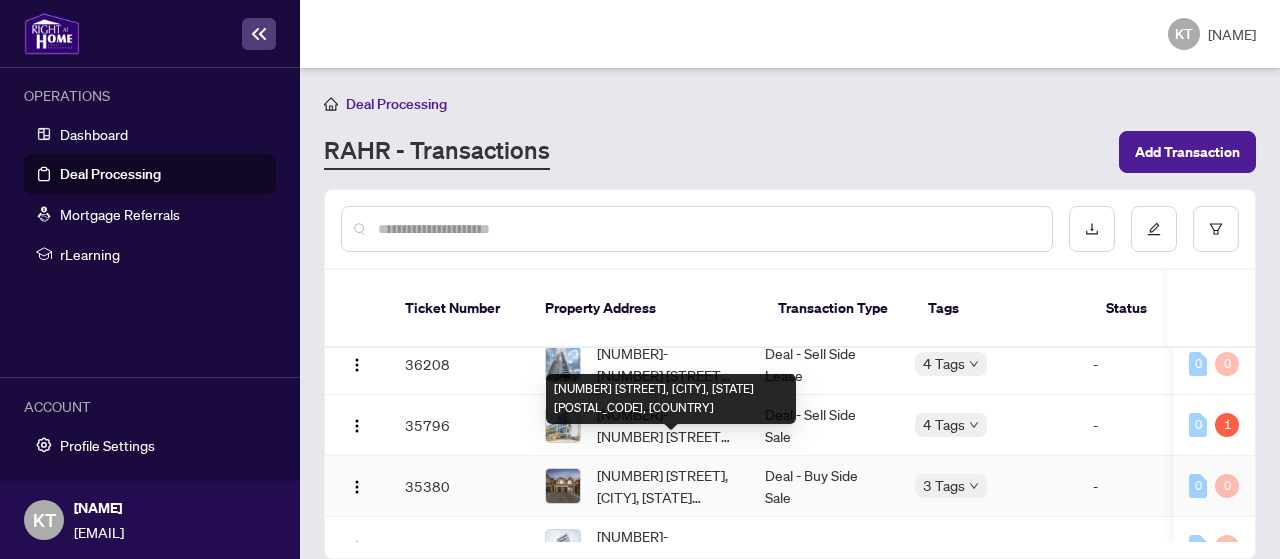 click on "[NUMBER] [STREET], [CITY], [STATE] [POSTAL_CODE], [COUNTRY]" at bounding box center (665, 486) 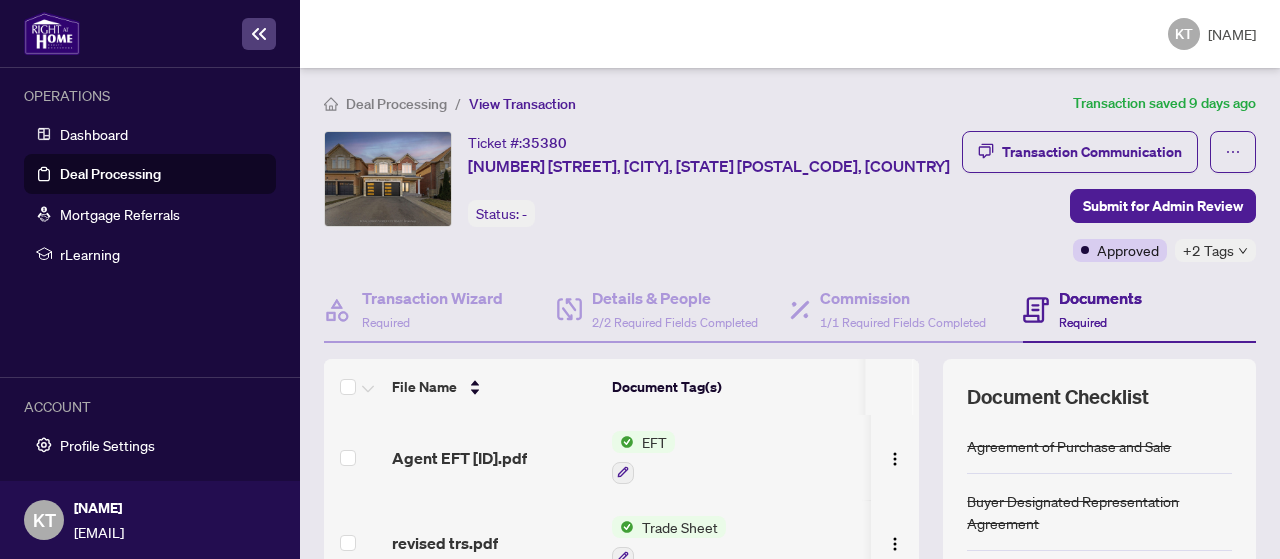 click on "EFT" at bounding box center (654, 442) 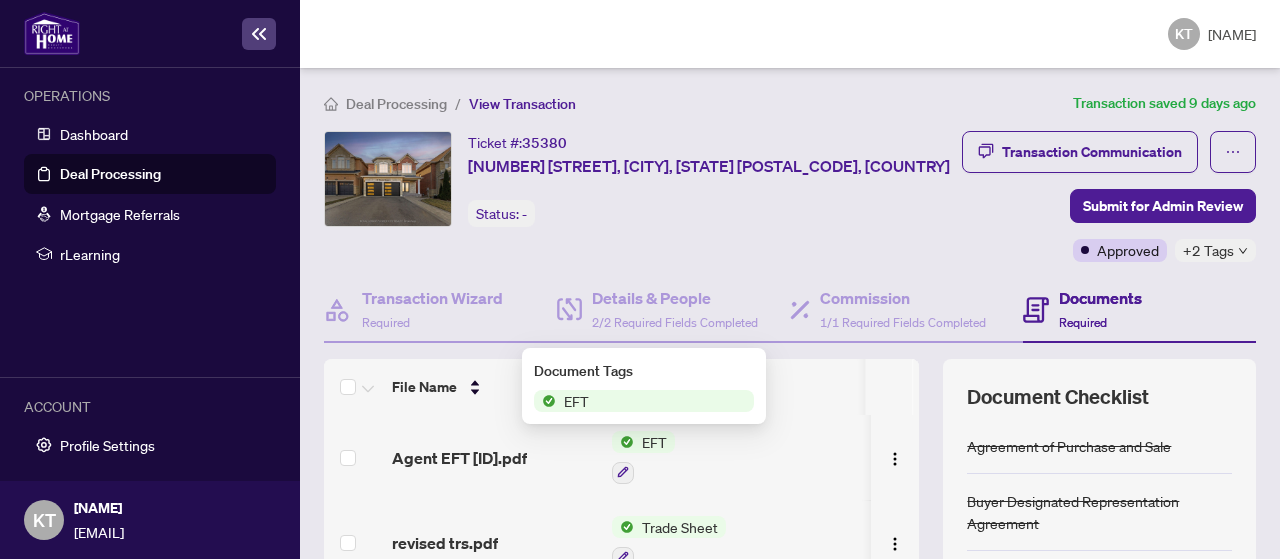 click on "EFT" at bounding box center [644, 401] 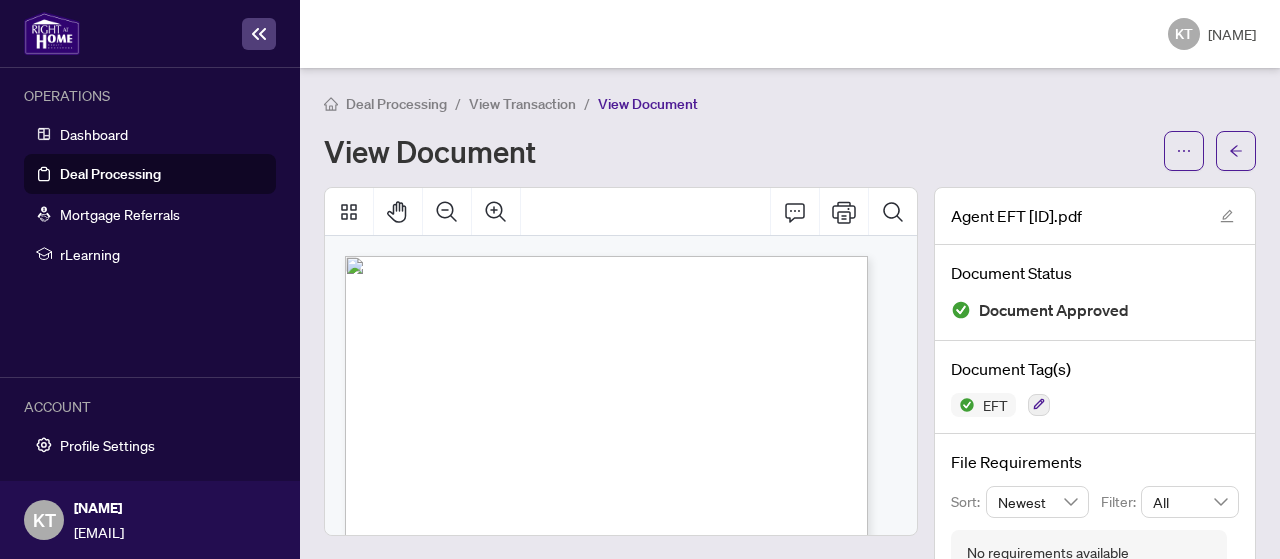 drag, startPoint x: 774, startPoint y: 409, endPoint x: 772, endPoint y: 377, distance: 32.06244 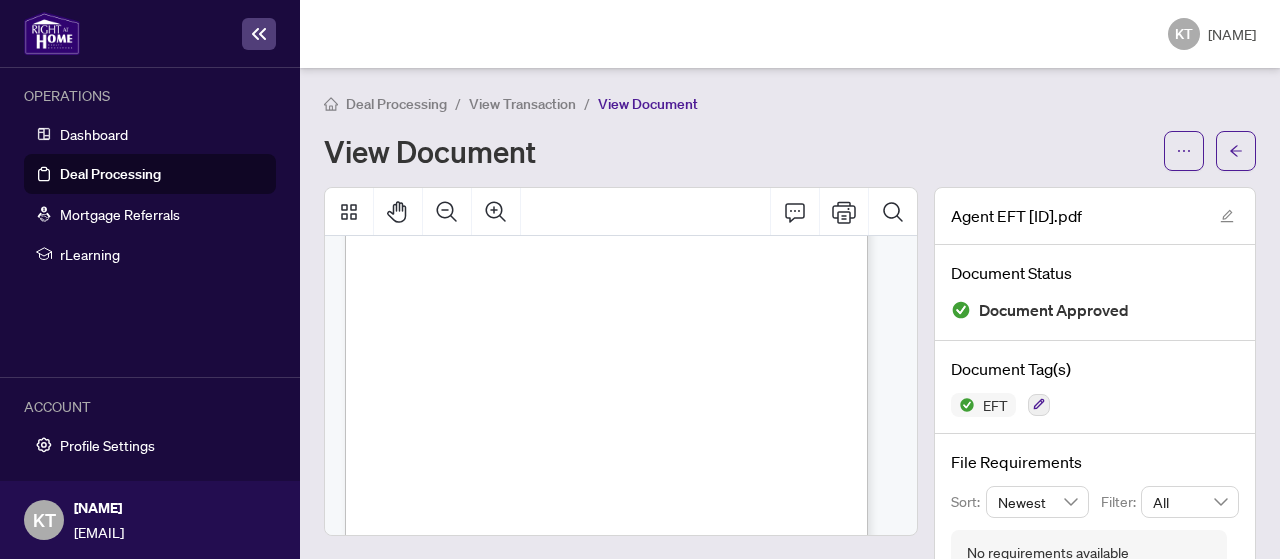drag, startPoint x: 770, startPoint y: 365, endPoint x: 770, endPoint y: 347, distance: 18 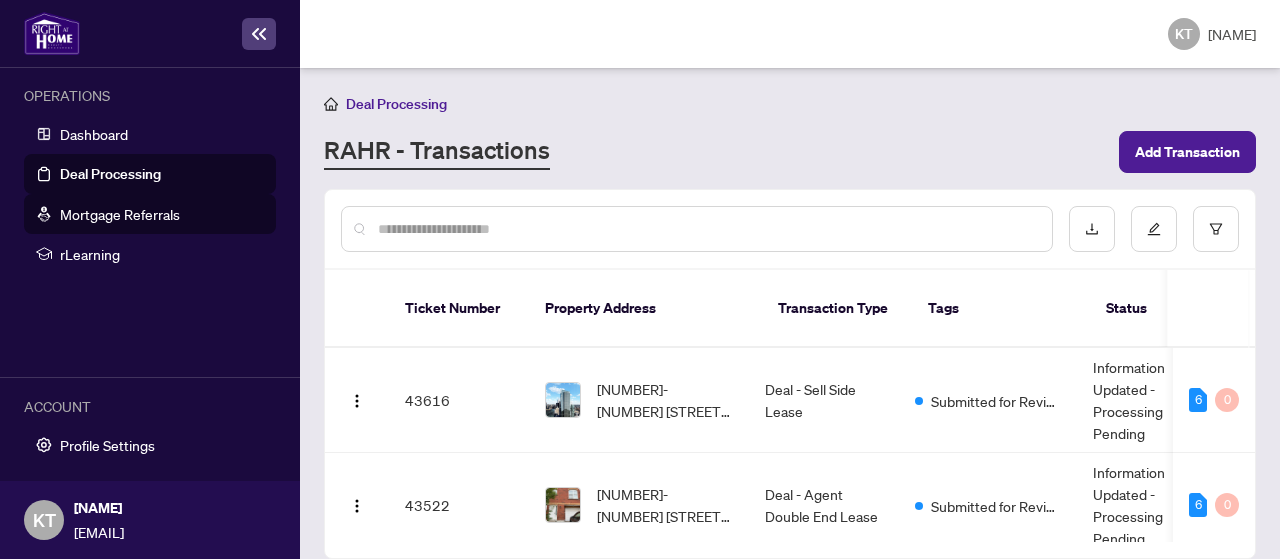 click on "Mortgage Referrals" at bounding box center [120, 214] 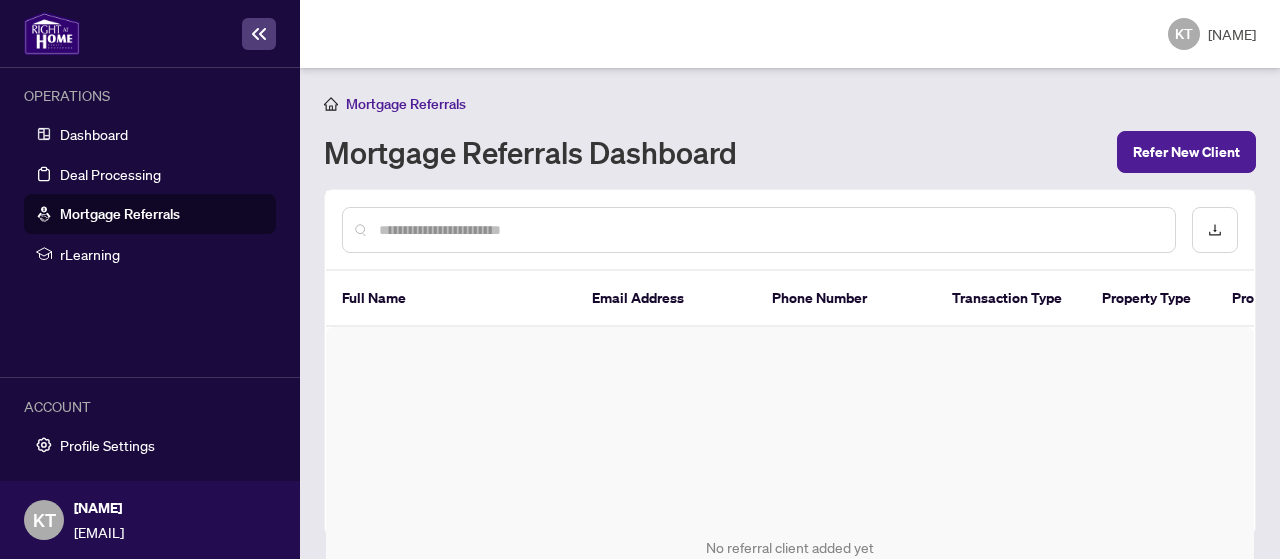 drag, startPoint x: 233, startPoint y: 388, endPoint x: 260, endPoint y: 493, distance: 108.41586 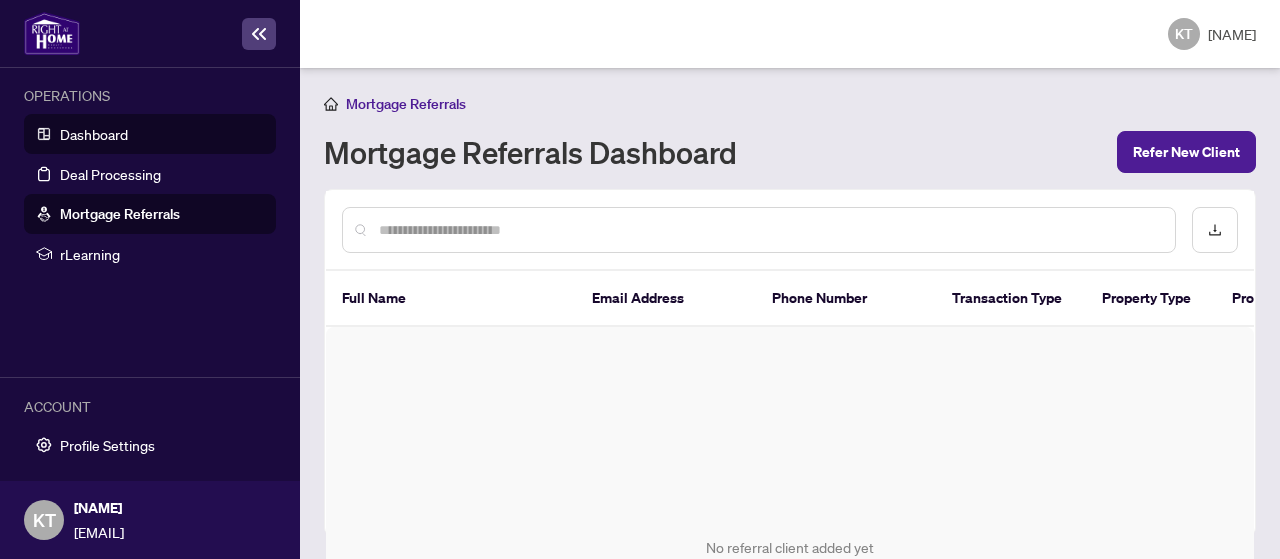 click on "Dashboard" at bounding box center (94, 134) 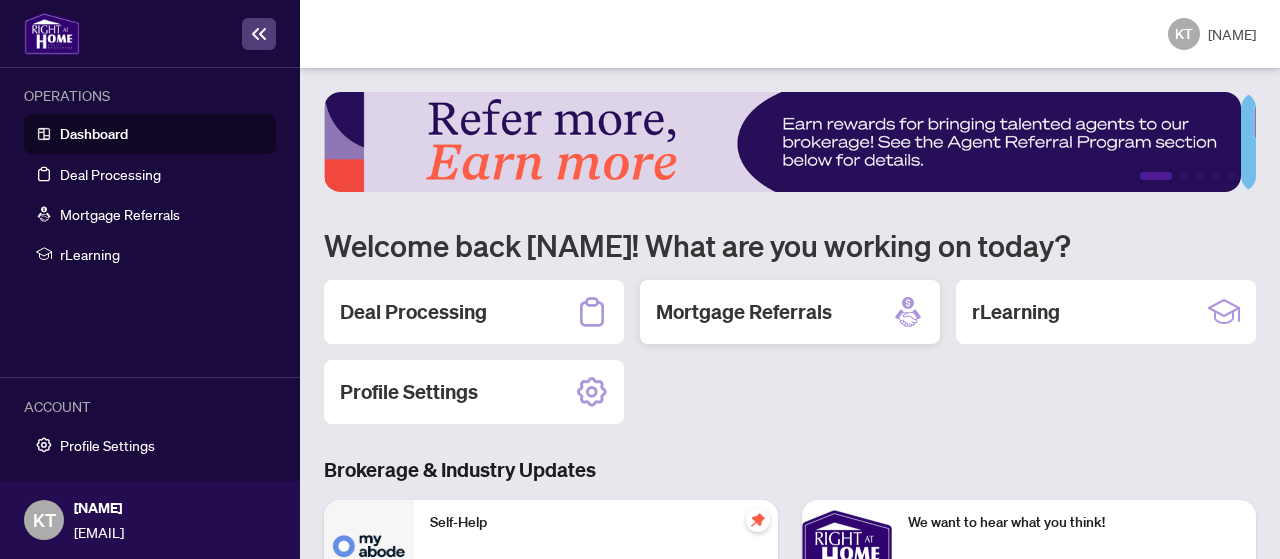click on "Mortgage Referrals" at bounding box center (744, 312) 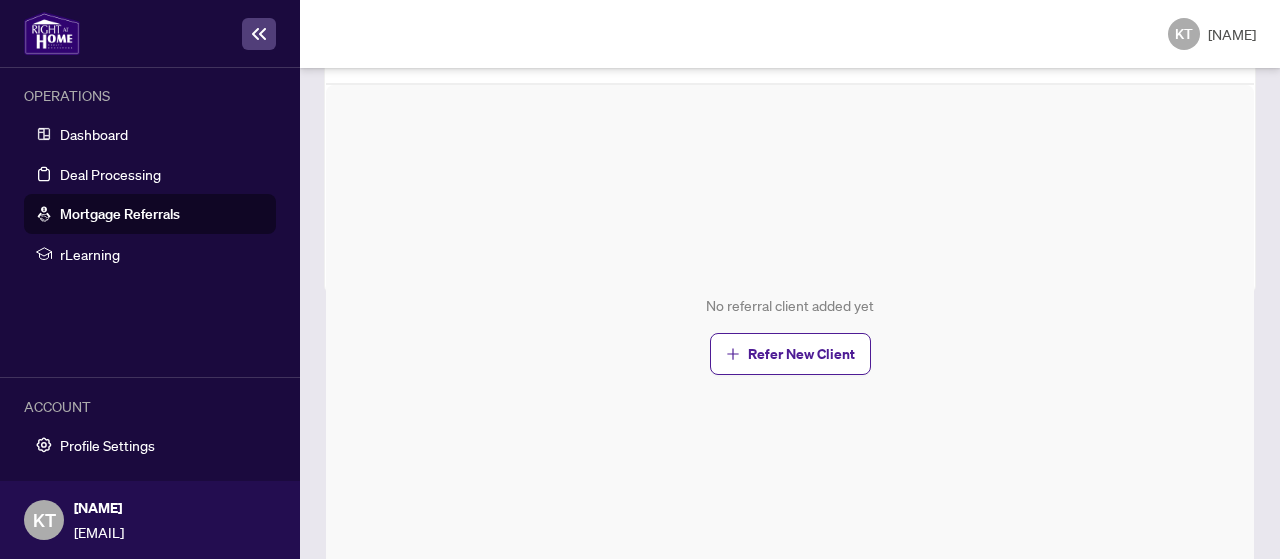 scroll, scrollTop: 0, scrollLeft: 0, axis: both 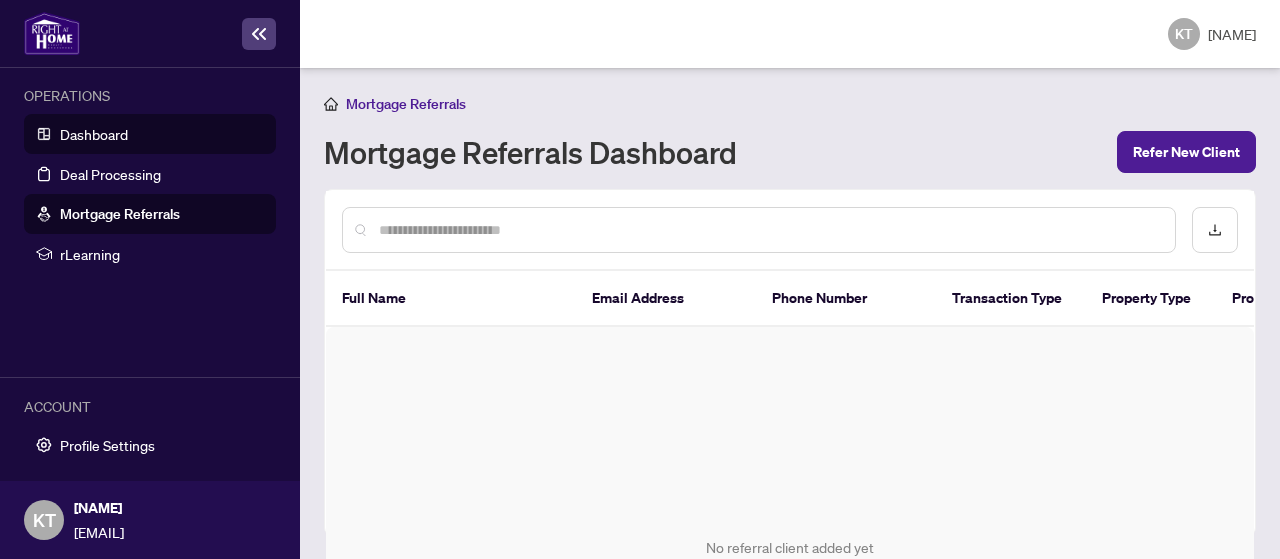click on "Dashboard" at bounding box center (94, 134) 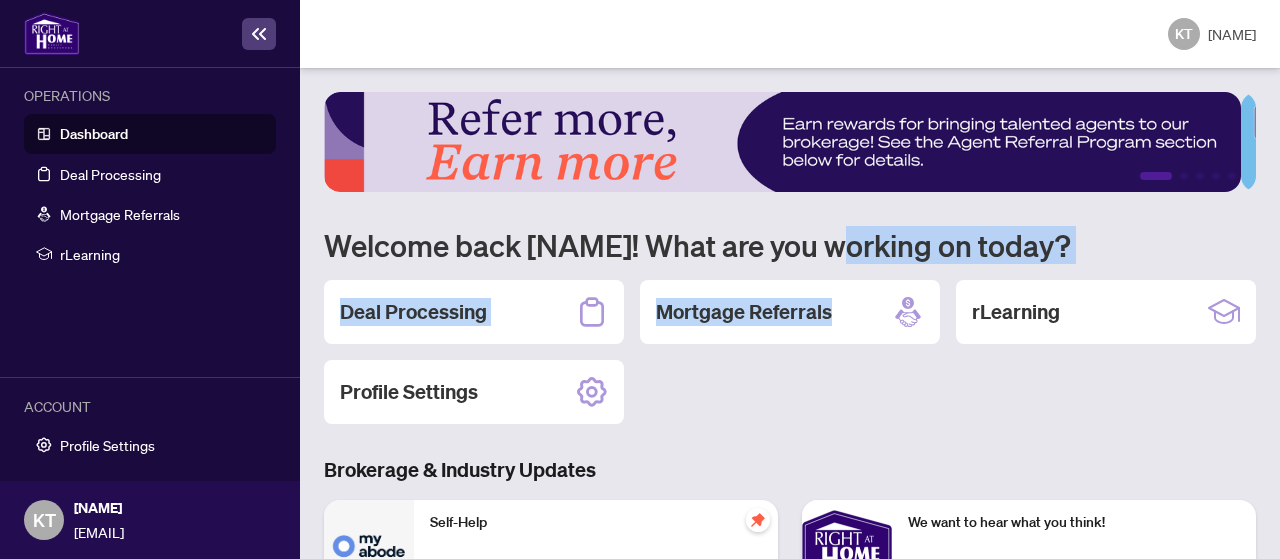 drag, startPoint x: 826, startPoint y: 249, endPoint x: 840, endPoint y: 348, distance: 99.985 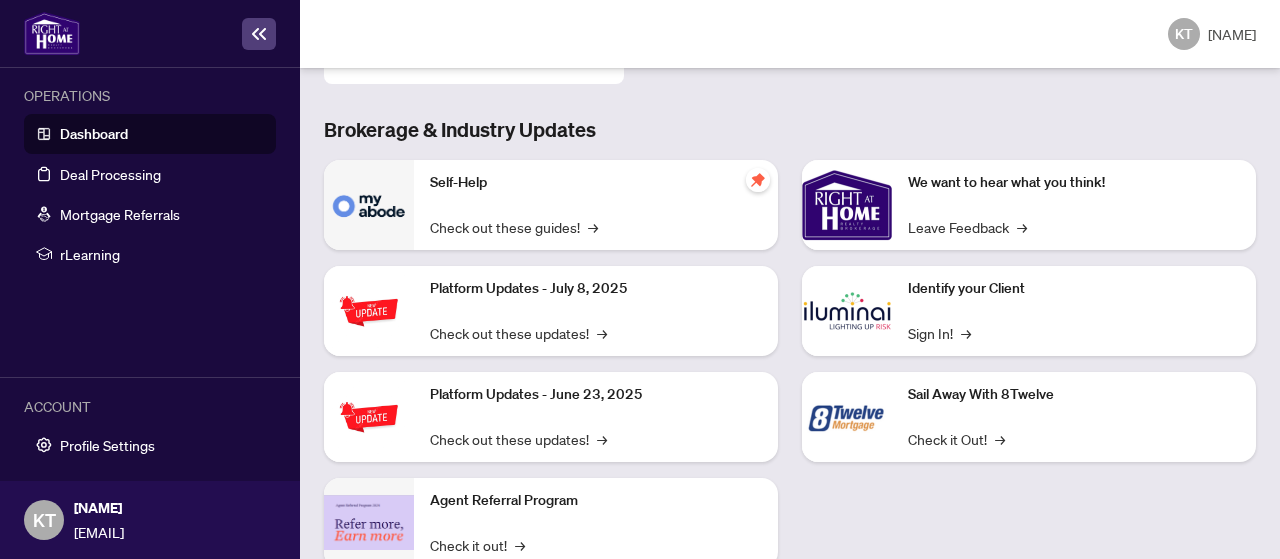 scroll, scrollTop: 400, scrollLeft: 0, axis: vertical 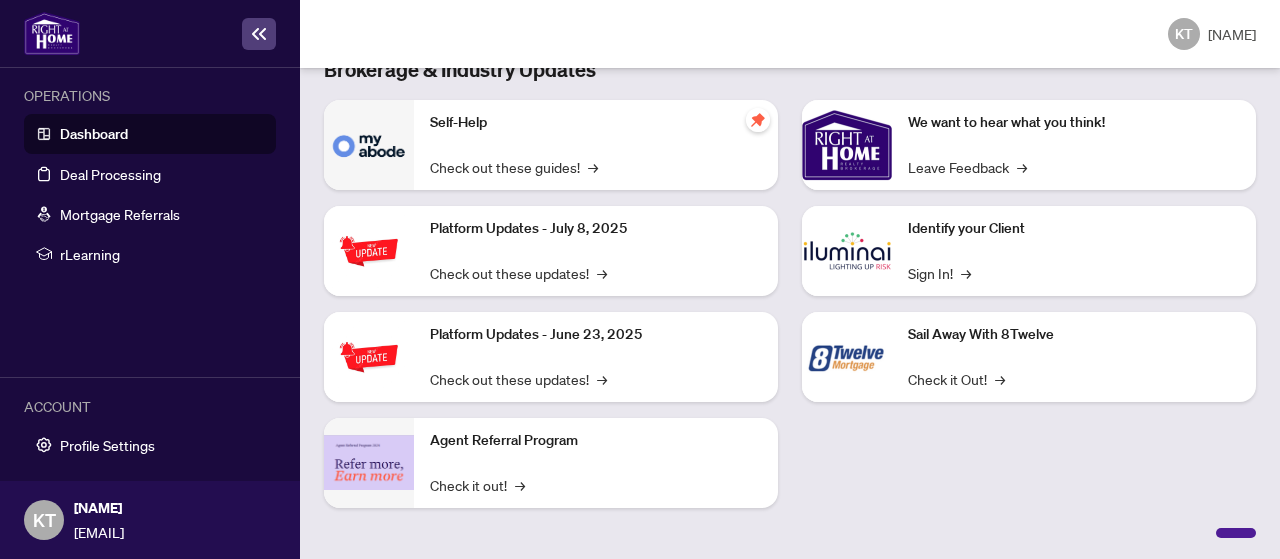 drag, startPoint x: 1035, startPoint y: 424, endPoint x: 1049, endPoint y: 295, distance: 129.75746 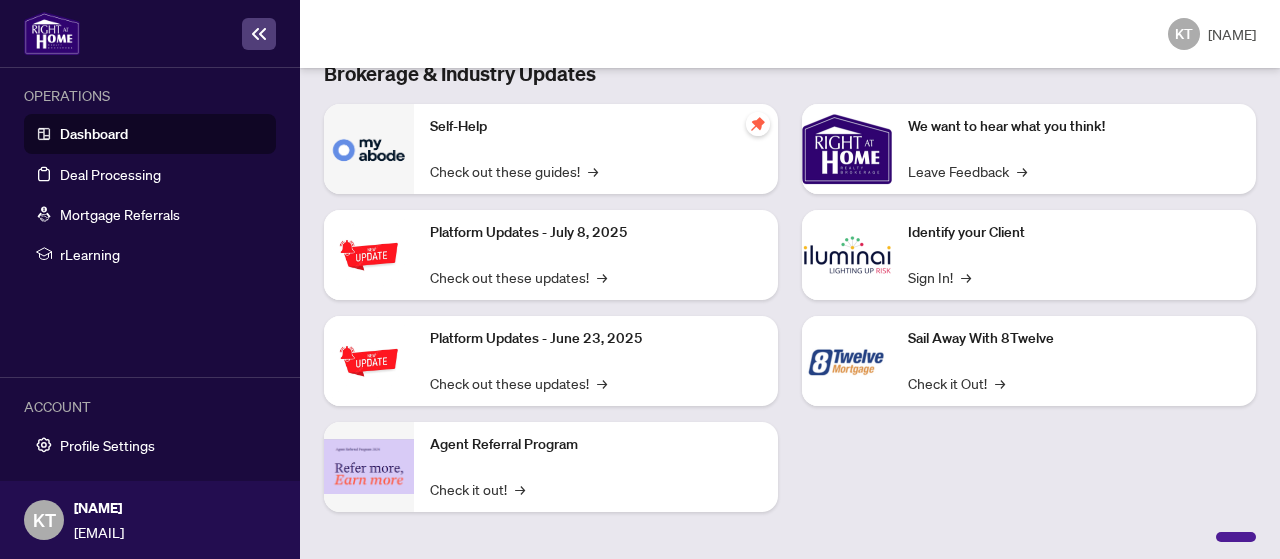 scroll, scrollTop: 398, scrollLeft: 0, axis: vertical 